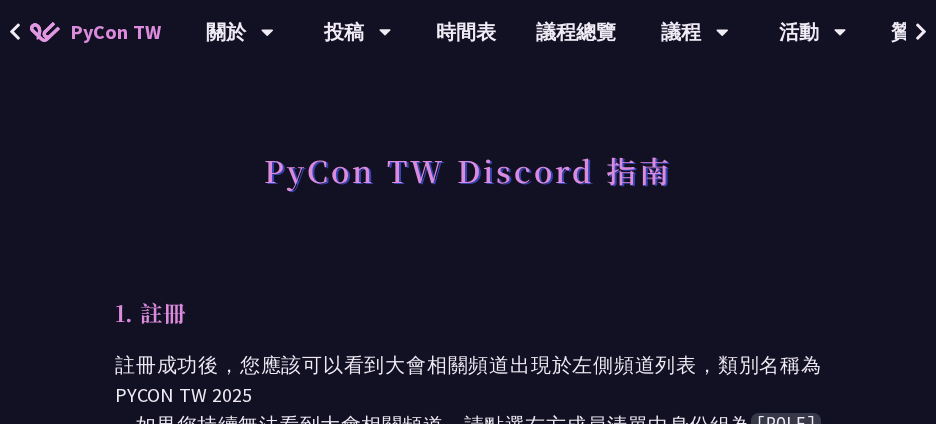 scroll, scrollTop: 2400, scrollLeft: 0, axis: vertical 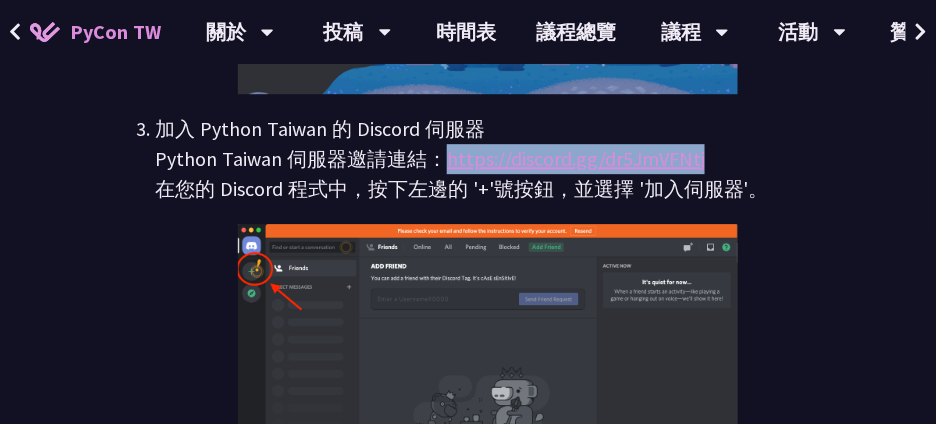 drag, startPoint x: 443, startPoint y: 158, endPoint x: 710, endPoint y: 149, distance: 267.15164 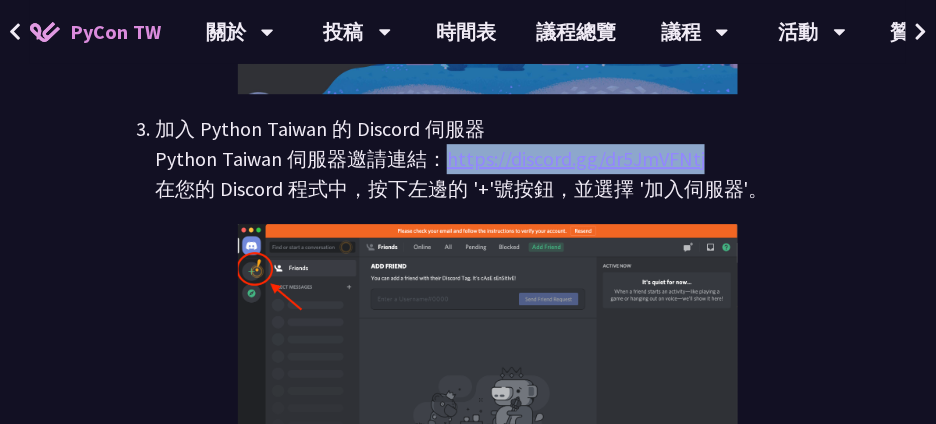 copy on "https://discord.gg/dr5JmVFNtj" 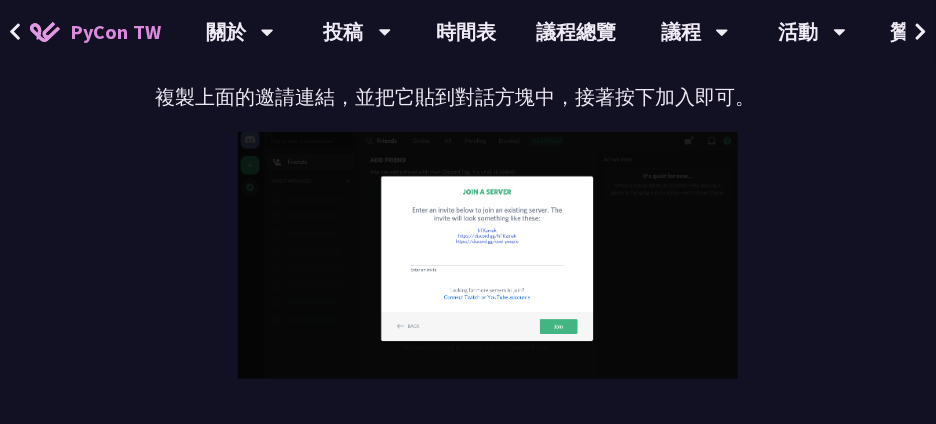scroll, scrollTop: 2858, scrollLeft: 0, axis: vertical 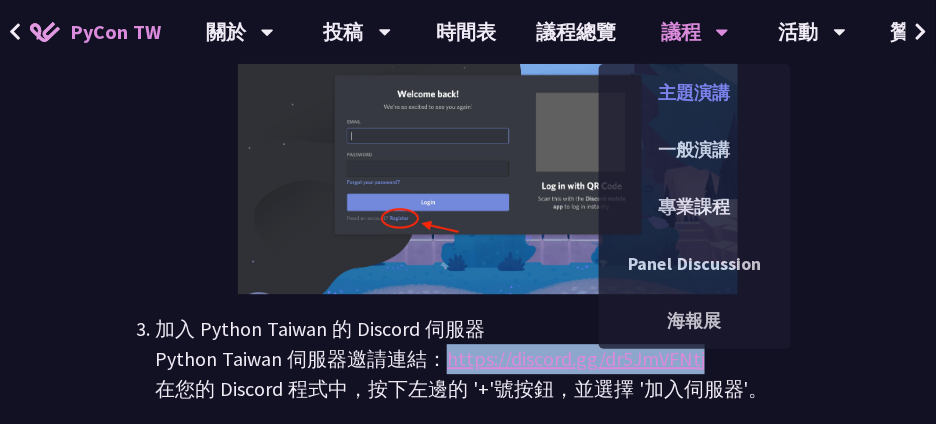 click on "主題演講" at bounding box center (695, 92) 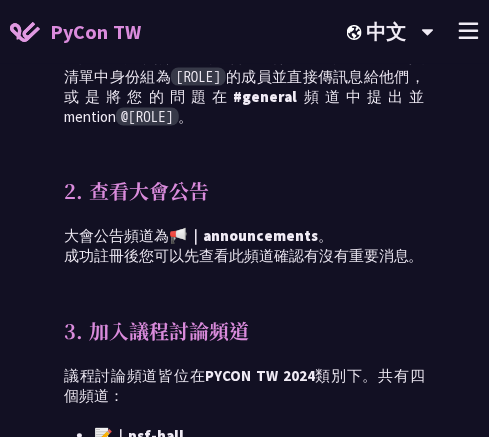 scroll, scrollTop: 200, scrollLeft: 0, axis: vertical 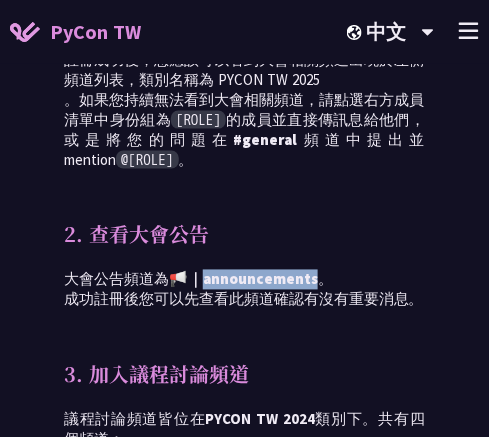 drag, startPoint x: 209, startPoint y: 281, endPoint x: 322, endPoint y: 280, distance: 113.004425 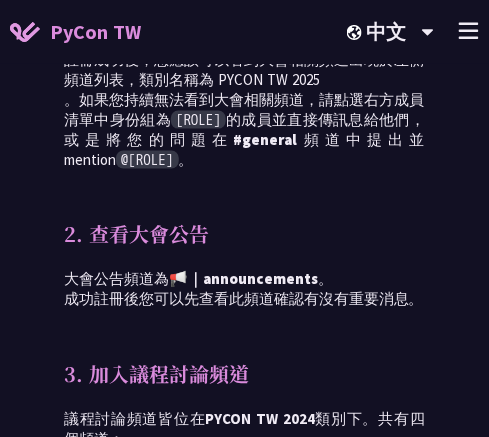 click on "PyCon TW Discord 指南
1. 註冊
註冊成功後，您應該可以看到大會相關頻道出現於左側頻道列表，類別名稱為 PYCON TW 2025 。如果您持續無法看到大會相關頻道，請點選右方成員清單中身份組為  [ROLE]  的成員並直接傳訊息給他們，或是將您的問題在  #general  頻道中提出並 mention  @discord manager 。
2. 查看大會公告
大會公告頻道為  📢｜announcements 。 成功註冊後您可以先查看此頻道確認有沒有重要消息。
3. 加入議程討論頻道
議程討論頻道皆位在  PYCON TW 2024  類別下。共有四個頻道： 📝｜psf-hall 📝｜r1-track 📝｜r2-track 📝｜r3-track 各軌議程相關資訊頻道（共筆、slido），以及議程相關的討論也會在此進行。" at bounding box center [244, 257] 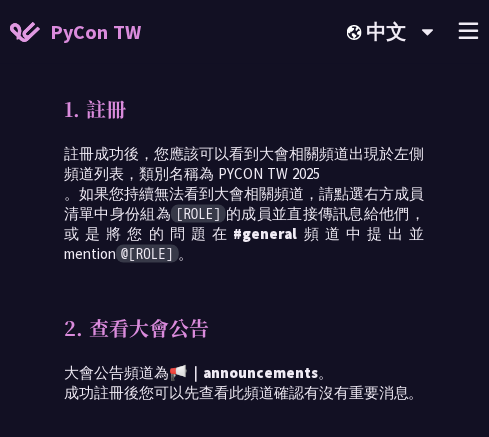 scroll, scrollTop: 100, scrollLeft: 0, axis: vertical 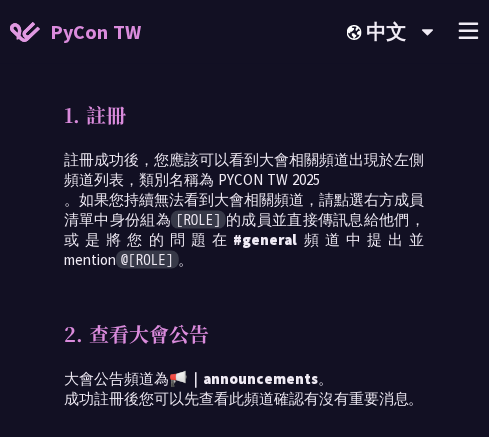 drag, startPoint x: 173, startPoint y: 218, endPoint x: 314, endPoint y: 219, distance: 141.00354 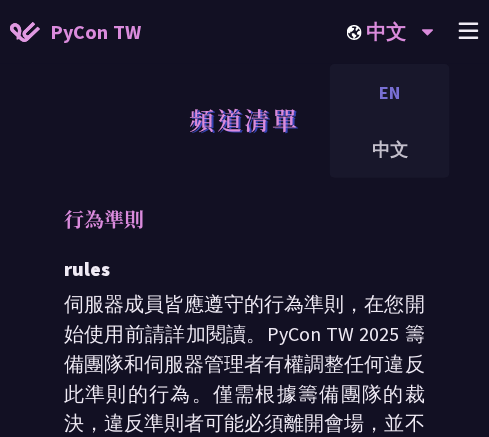 scroll, scrollTop: 600, scrollLeft: 0, axis: vertical 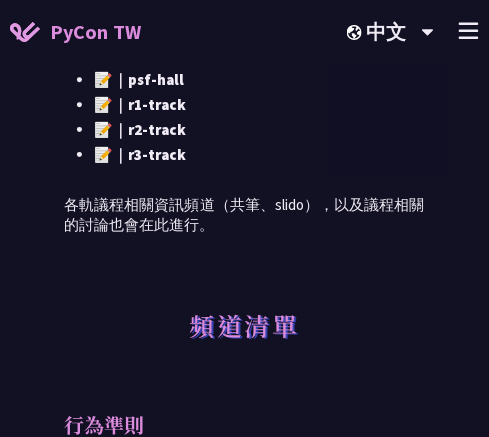 click 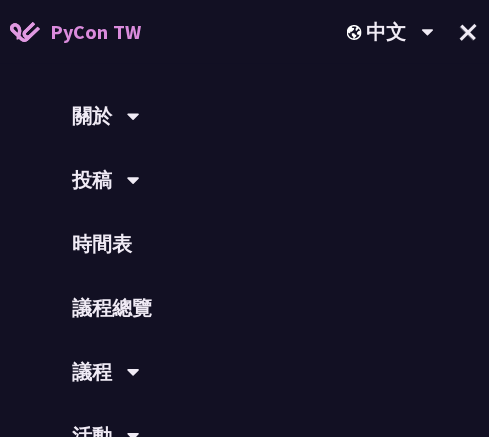click on "+" at bounding box center [469, 32] 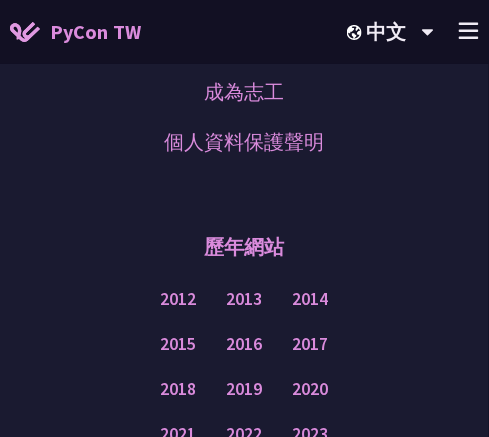 scroll, scrollTop: 3000, scrollLeft: 0, axis: vertical 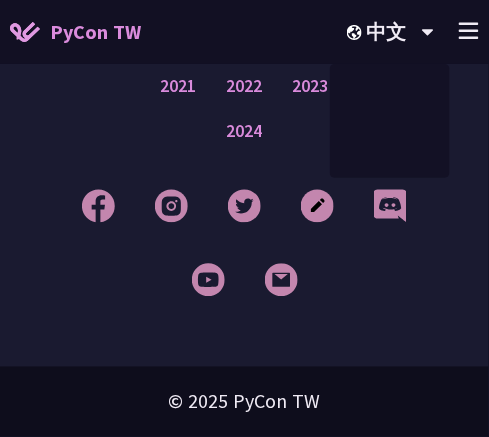 click on "+" at bounding box center (469, 32) 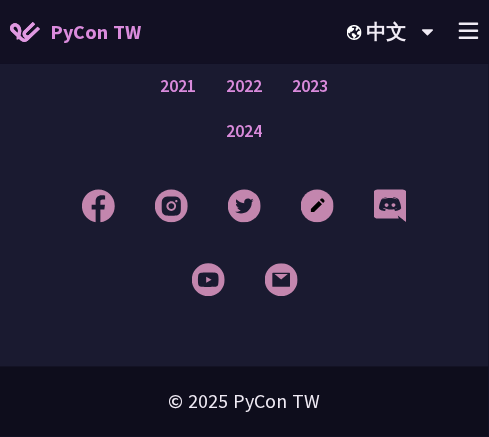 click 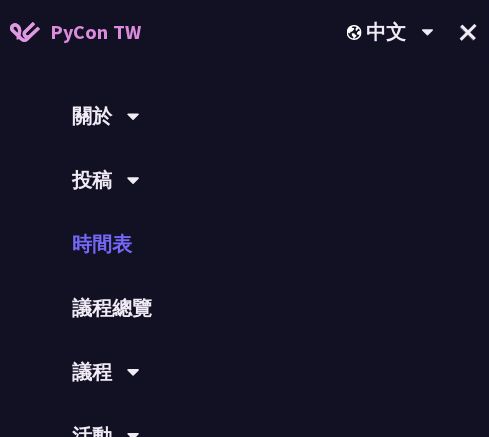 click on "時間表" at bounding box center (244, 244) 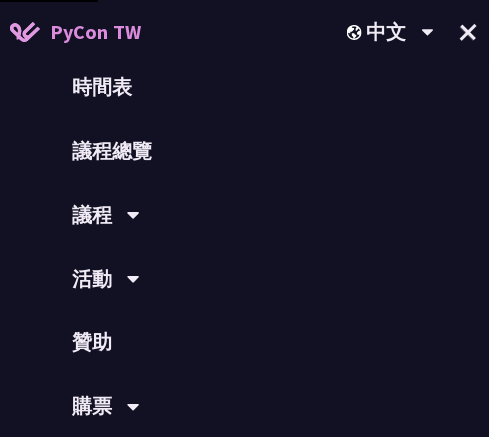 scroll, scrollTop: 158, scrollLeft: 0, axis: vertical 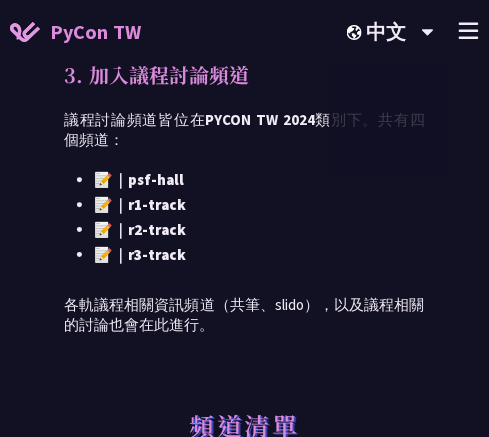 click 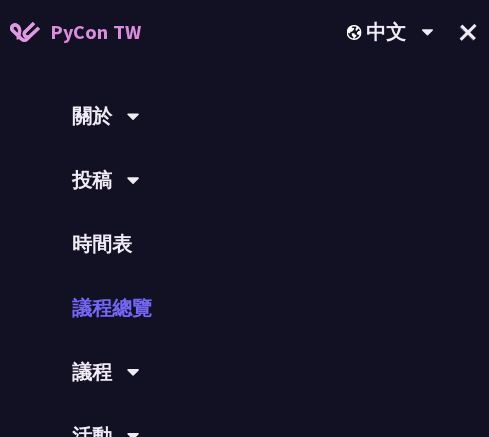 click on "議程總覽" at bounding box center (244, 308) 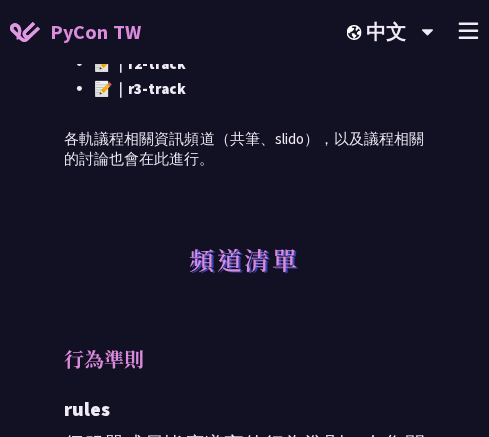 scroll, scrollTop: 700, scrollLeft: 0, axis: vertical 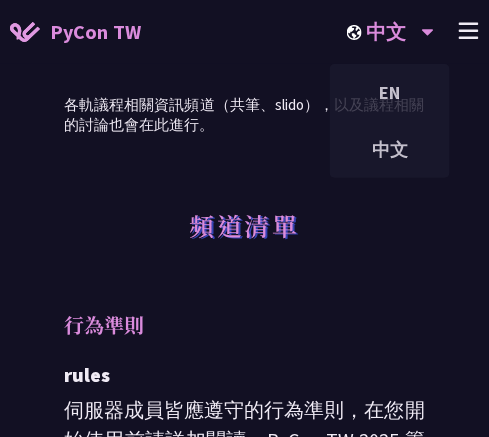 click on "中文
EN
中文" at bounding box center (391, 32) 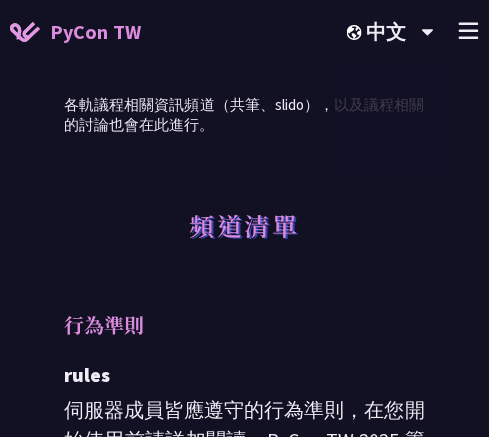 click on "+" at bounding box center (469, 32) 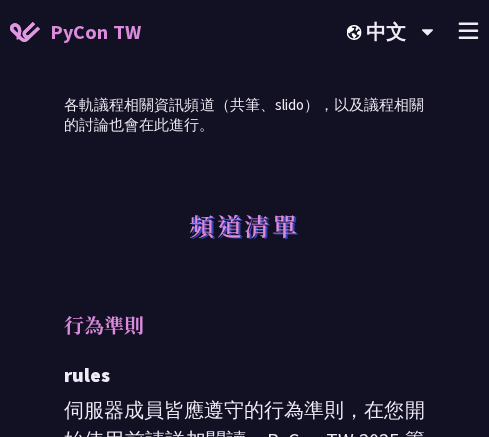click 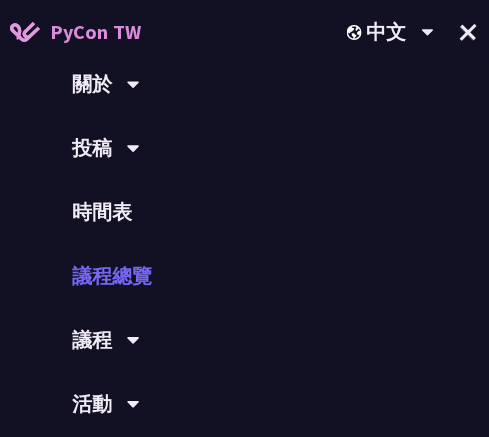 scroll, scrollTop: 100, scrollLeft: 0, axis: vertical 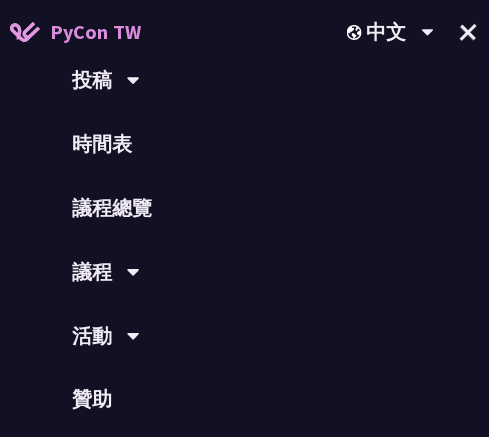 click 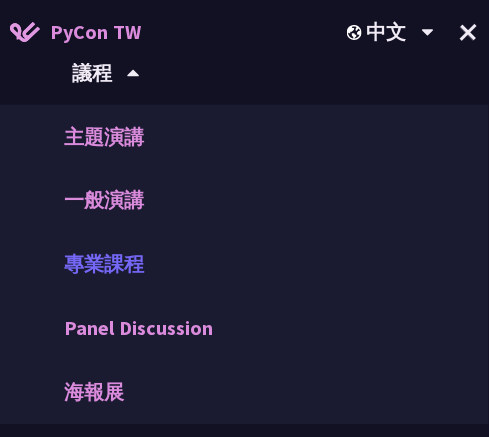 scroll, scrollTop: 300, scrollLeft: 0, axis: vertical 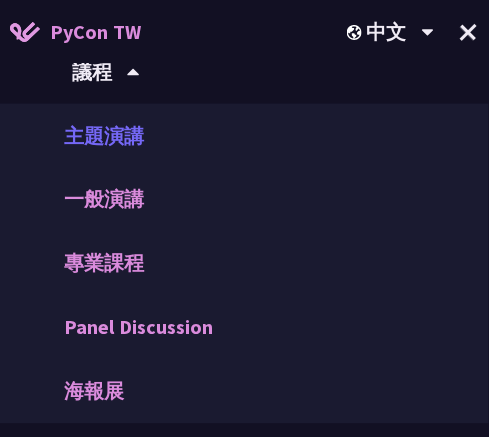 click on "主題演講" at bounding box center [244, 136] 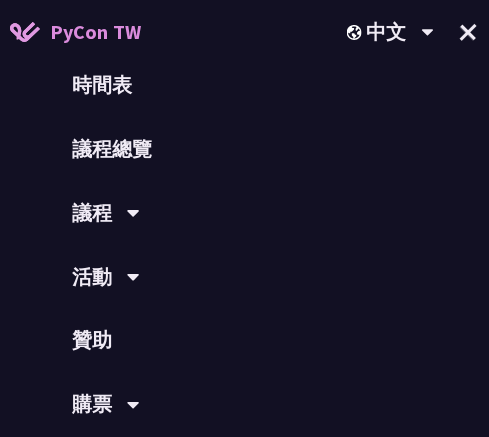 scroll, scrollTop: 158, scrollLeft: 0, axis: vertical 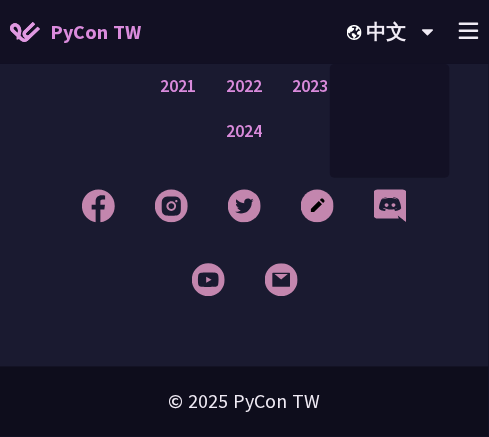 click 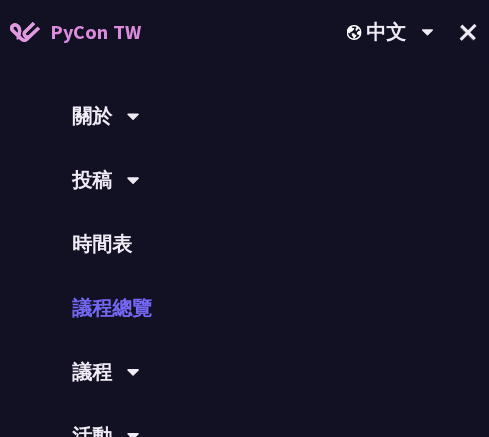 click on "議程總覽" at bounding box center [244, 308] 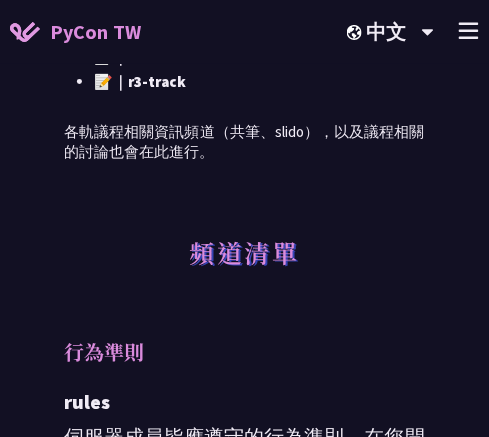scroll, scrollTop: 700, scrollLeft: 0, axis: vertical 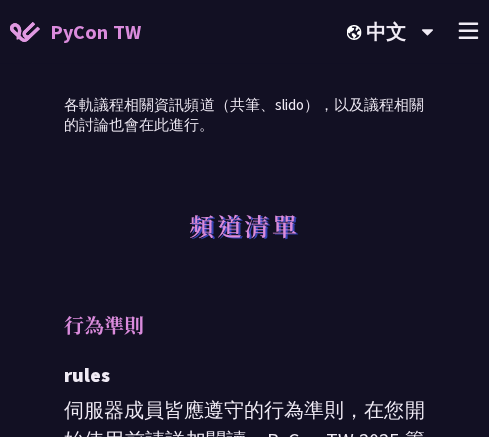 click on "PyCon TW
中文
EN
中文
+" at bounding box center [244, 32] 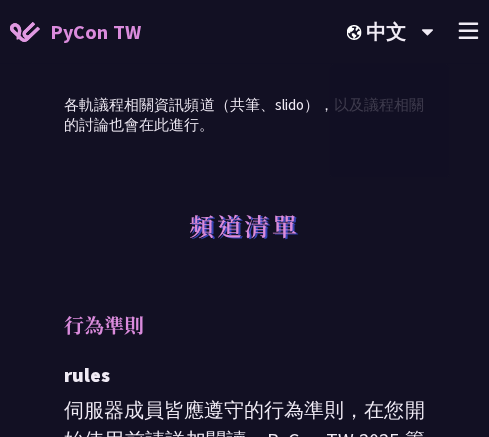 click 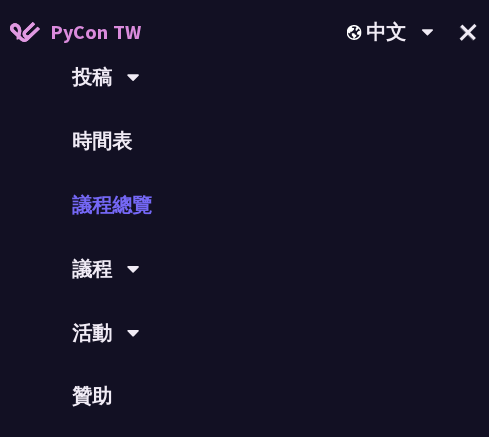 scroll, scrollTop: 158, scrollLeft: 0, axis: vertical 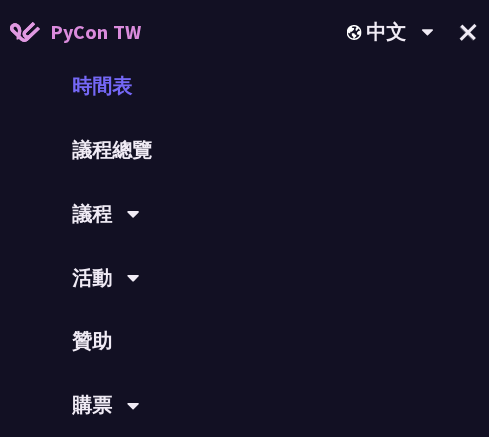 click on "時間表" at bounding box center [244, 86] 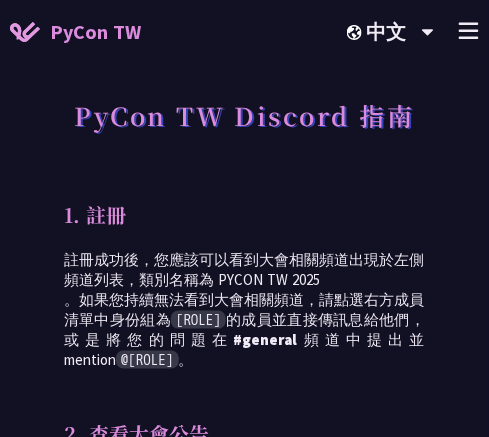 click 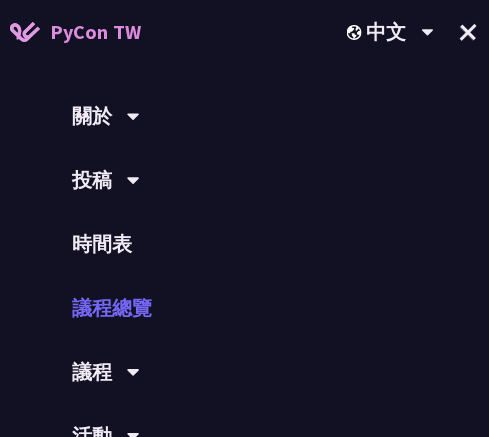click on "議程總覽" at bounding box center (244, 308) 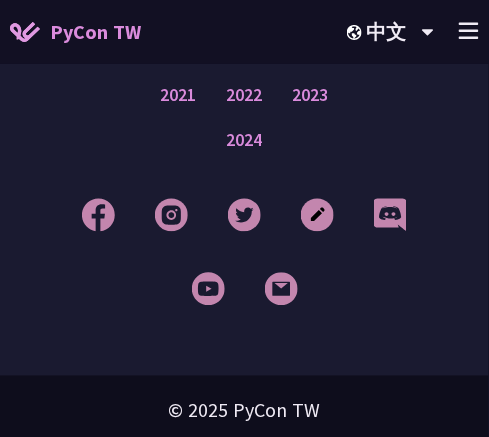 scroll, scrollTop: 3355, scrollLeft: 0, axis: vertical 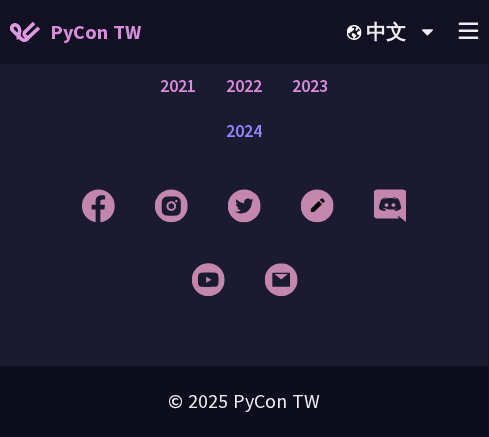 click on "2024" at bounding box center (245, 131) 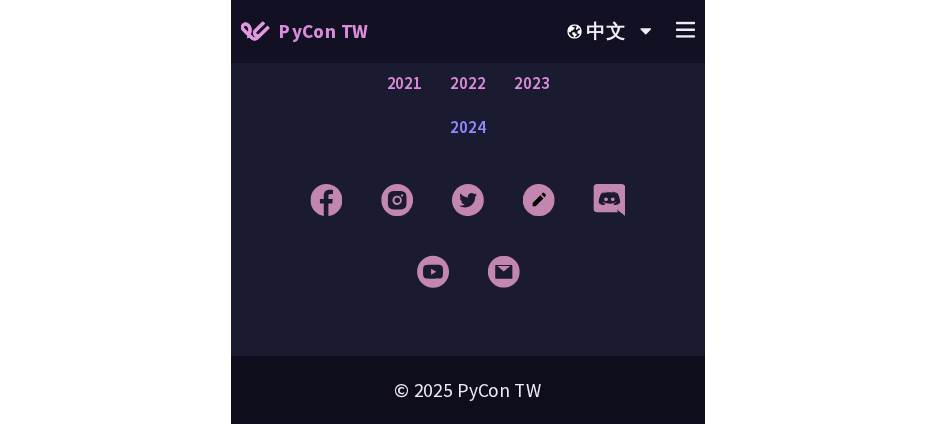 scroll, scrollTop: 3758, scrollLeft: 0, axis: vertical 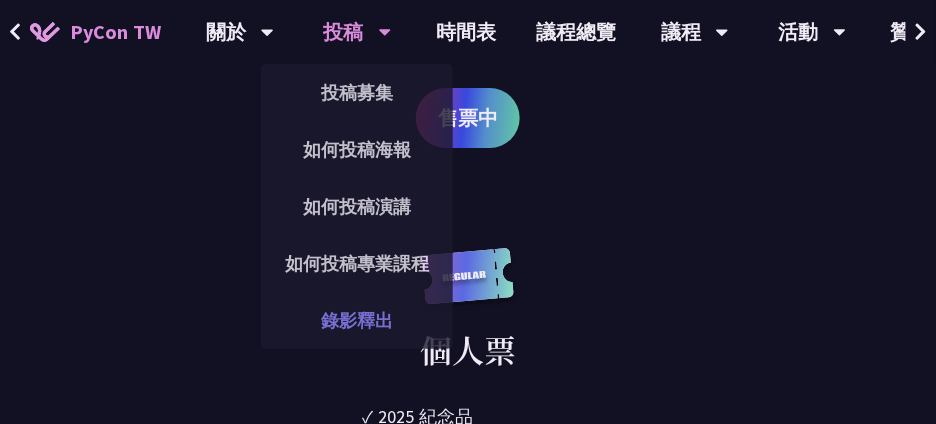 click on "錄影釋出" at bounding box center (357, 320) 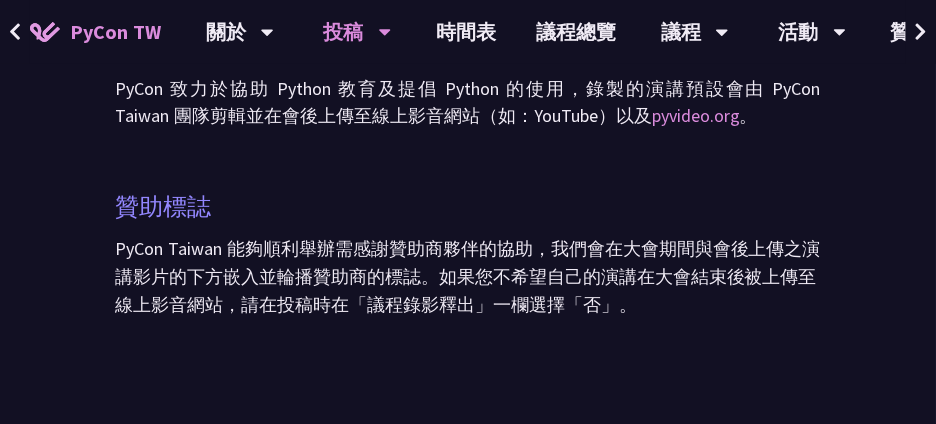 scroll, scrollTop: 138, scrollLeft: 0, axis: vertical 